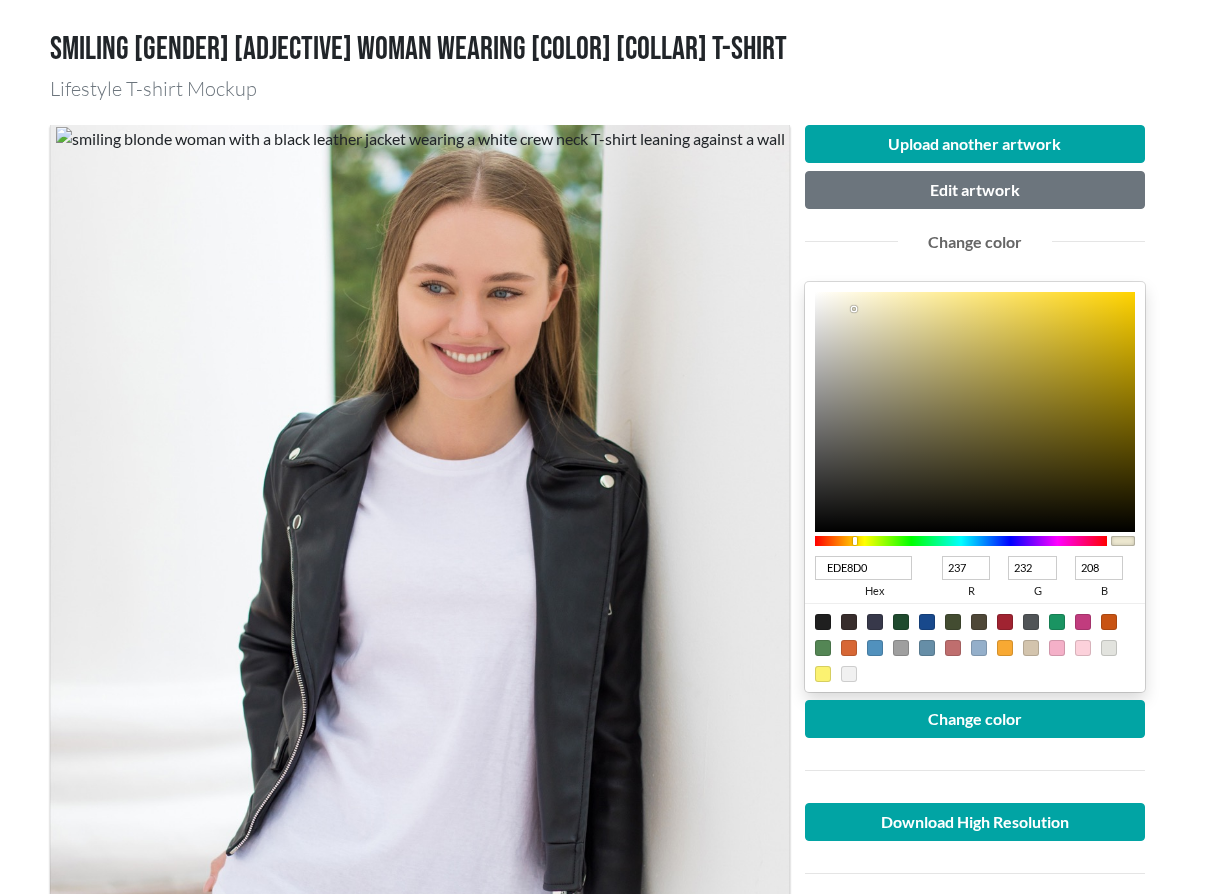 scroll, scrollTop: 127, scrollLeft: 0, axis: vertical 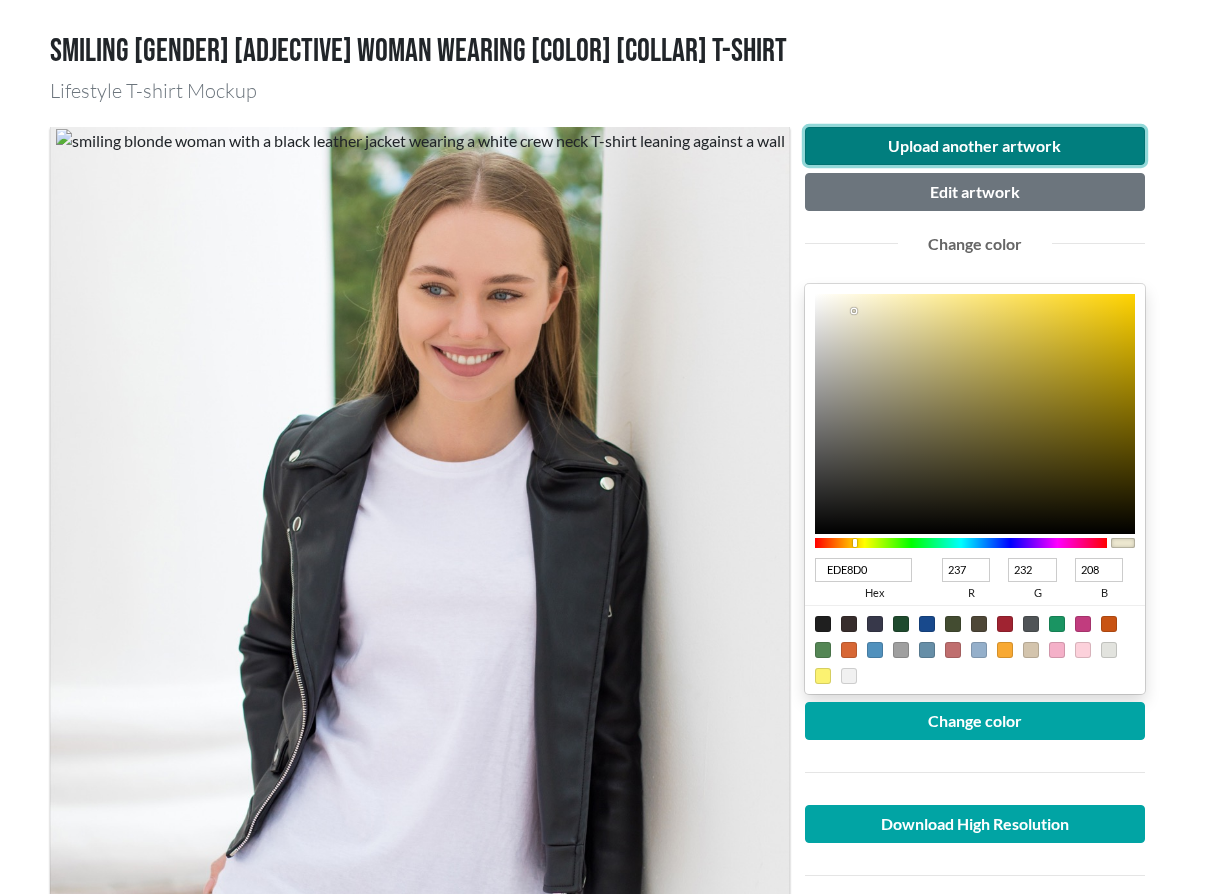 click on "Upload another artwork" at bounding box center [975, 146] 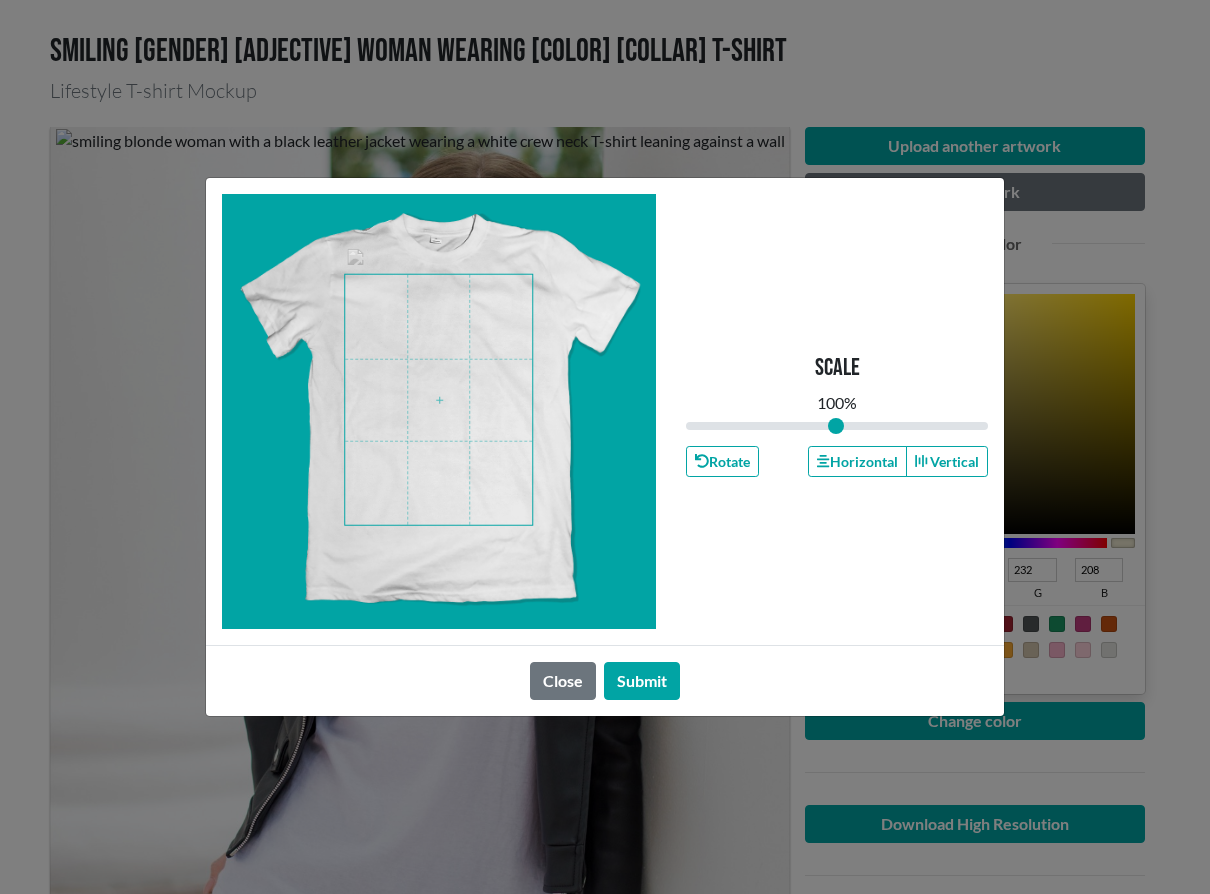 click at bounding box center (438, 400) 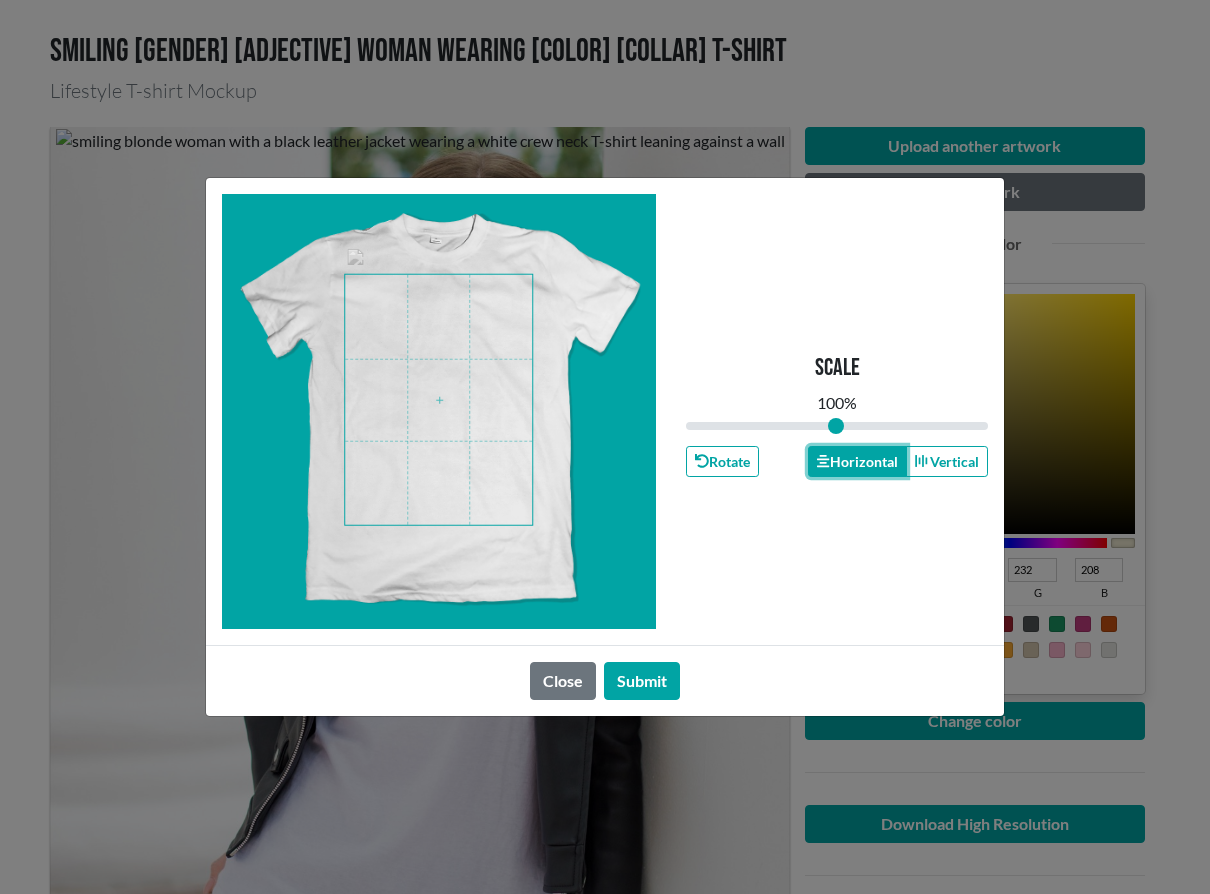 click on "Horizontal" at bounding box center [857, 461] 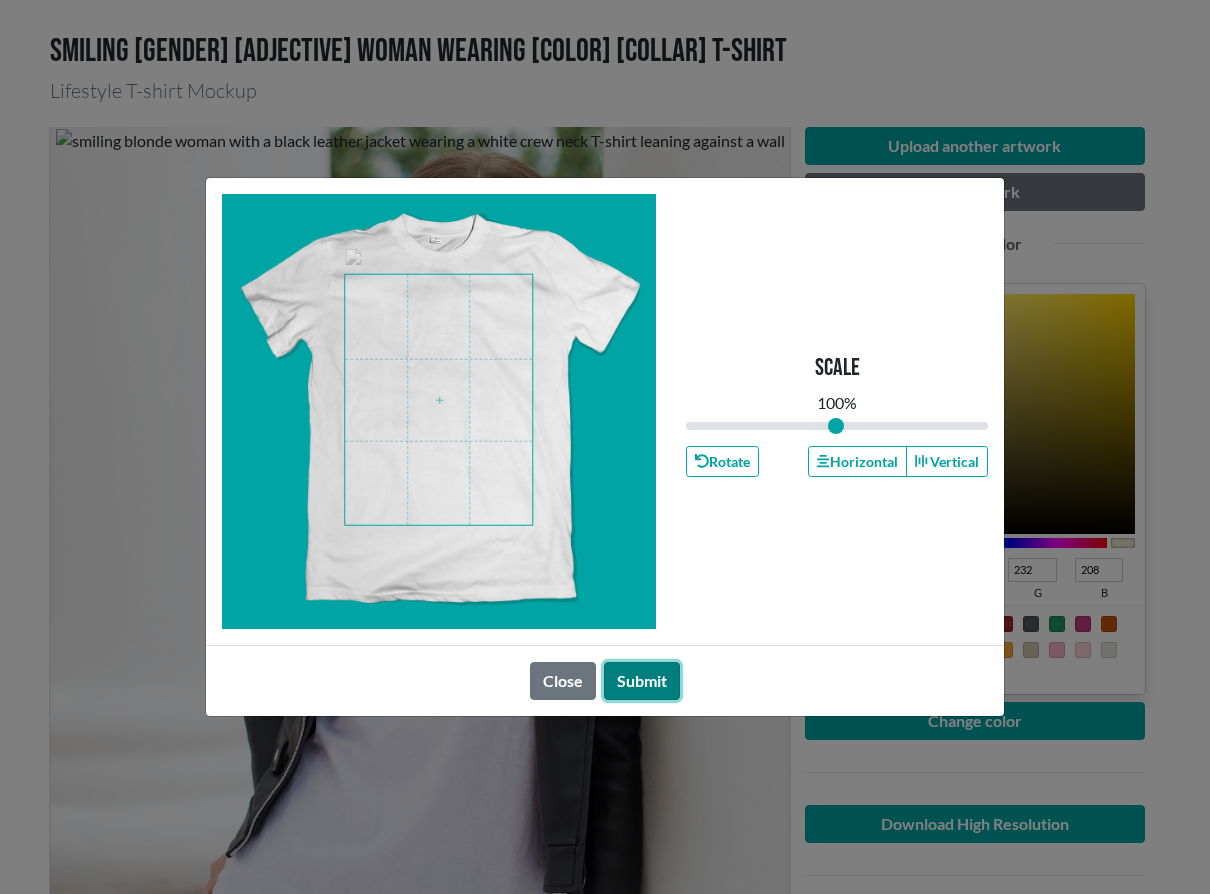 click on "Submit" at bounding box center (642, 681) 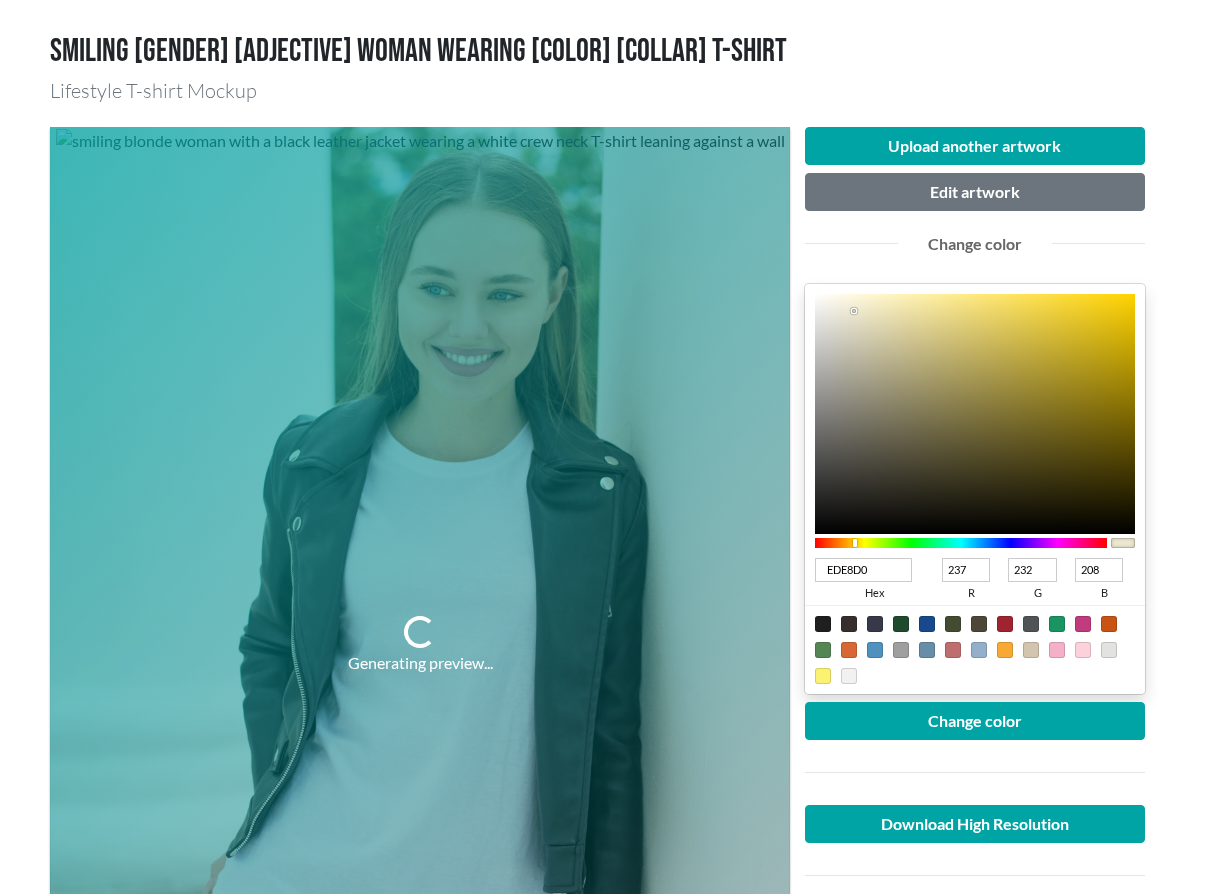 type on "EBE6CE" 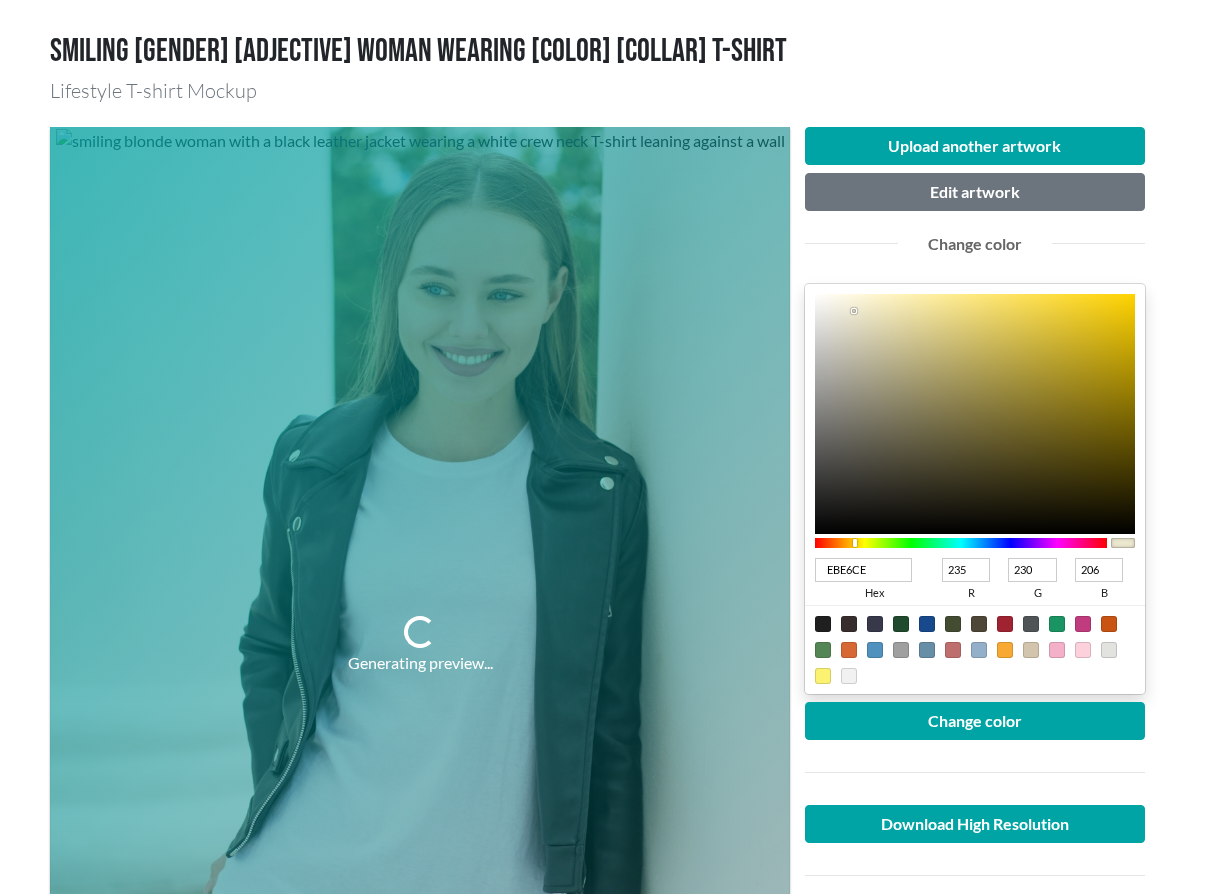 type on "D7D3BD" 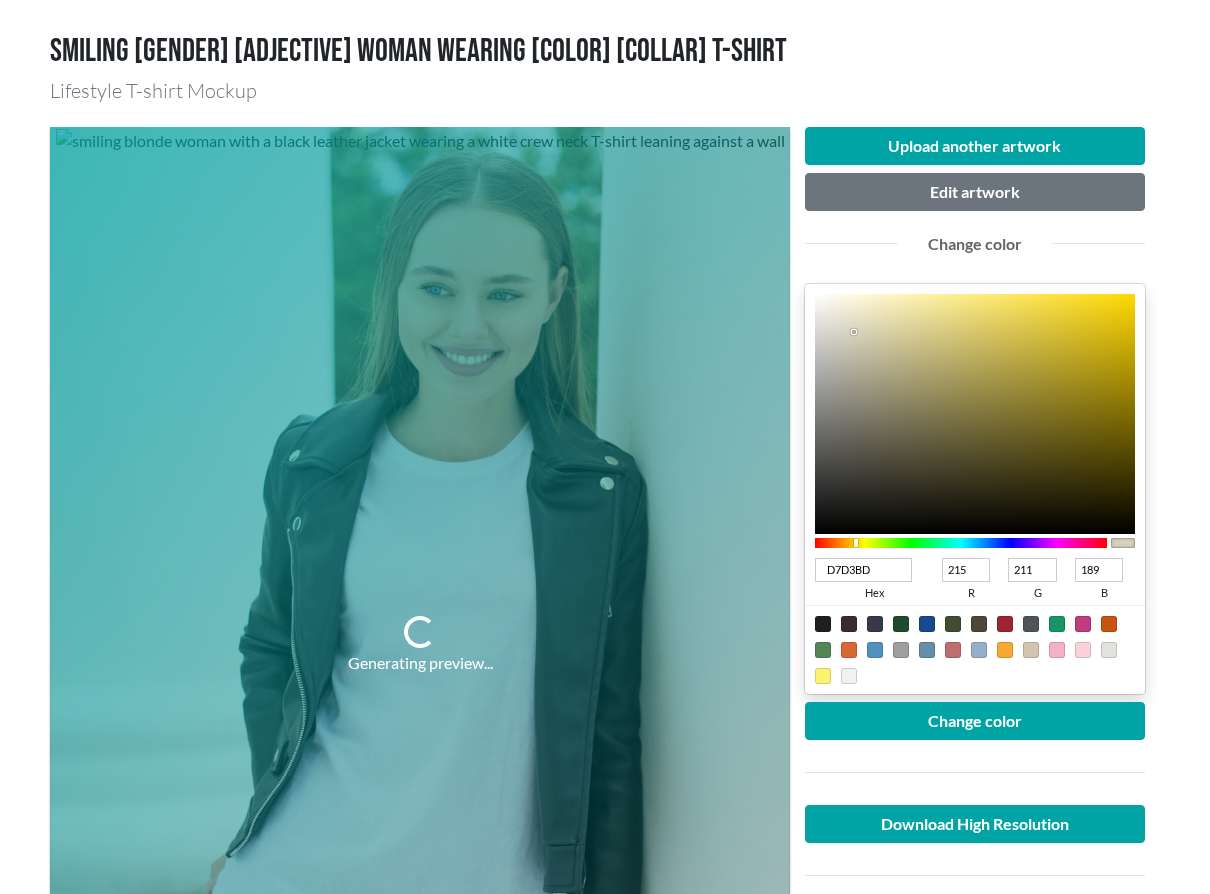 type on "8F8D84" 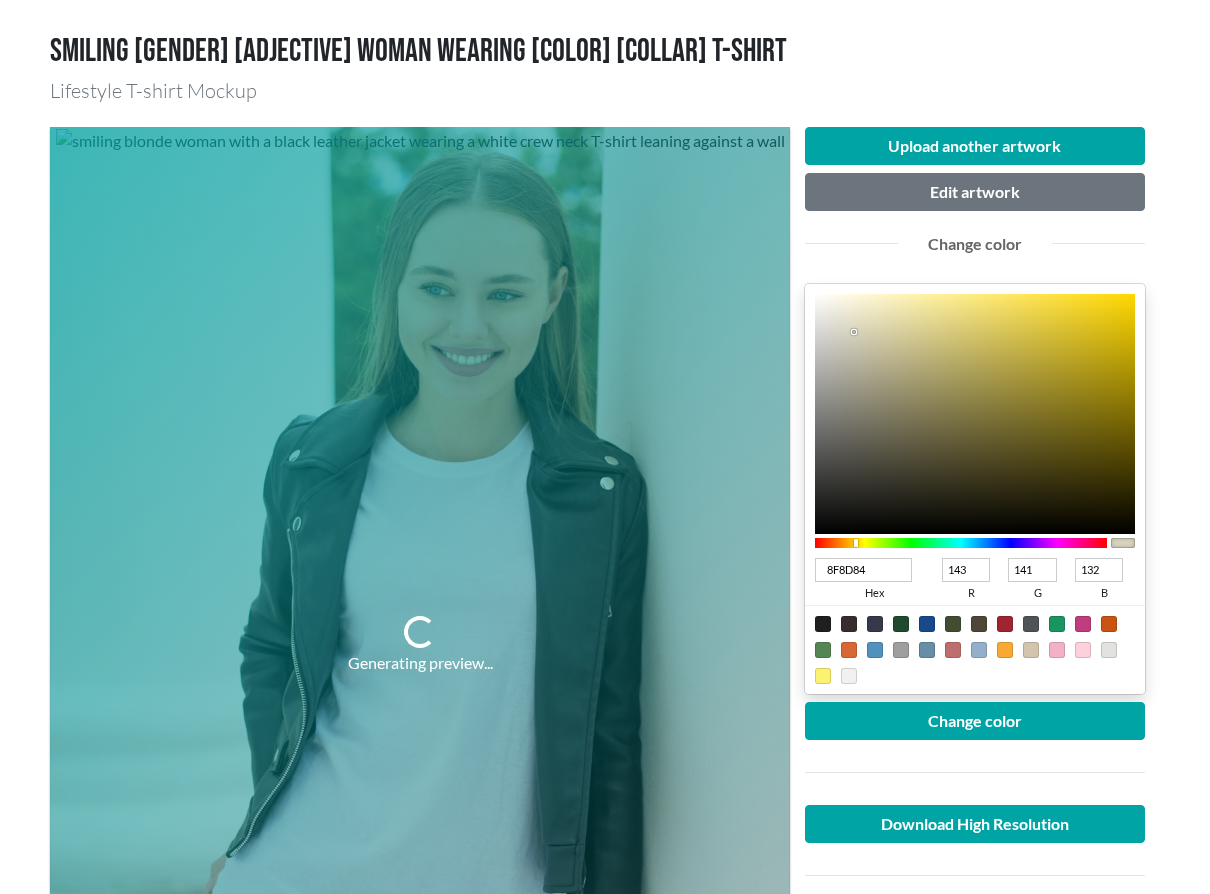 type on "494848" 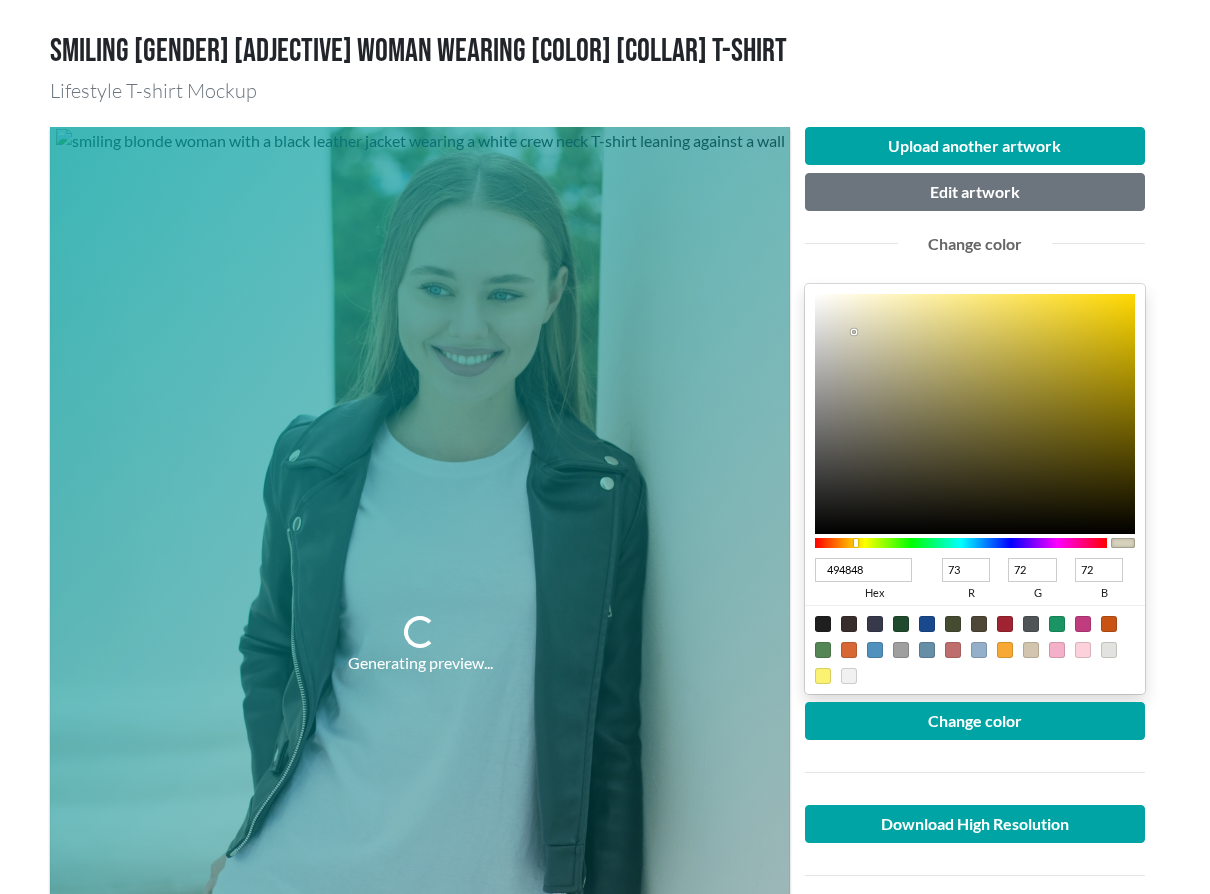 type on "212121" 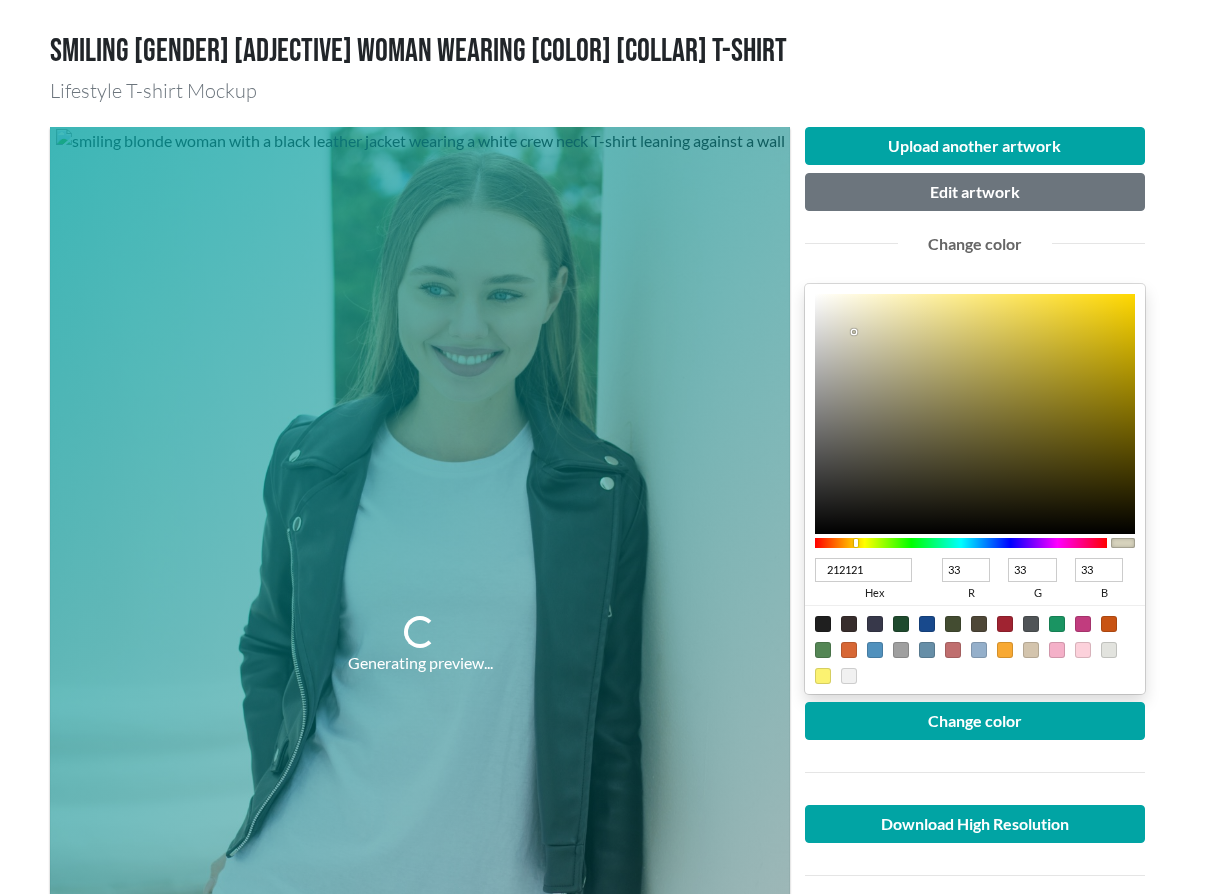 type on "020202" 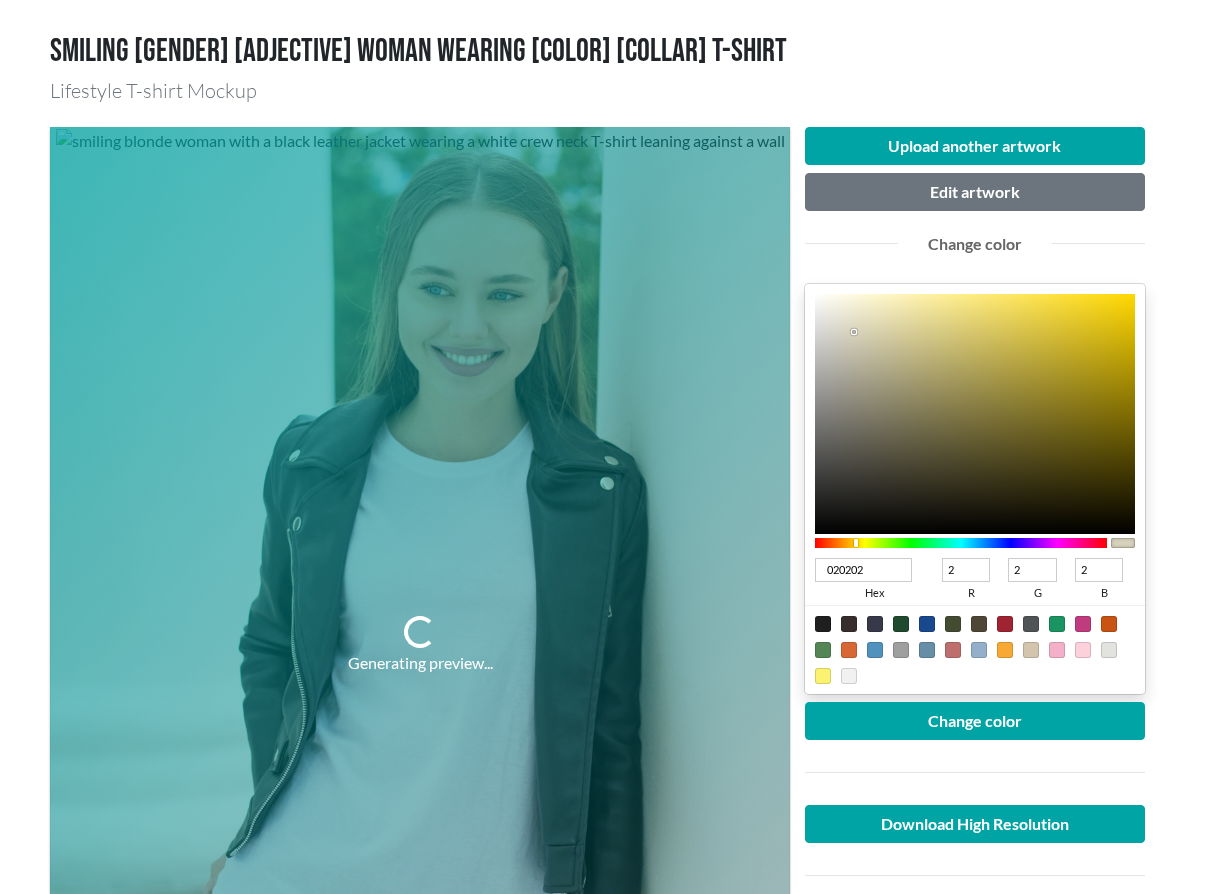 type on "000000" 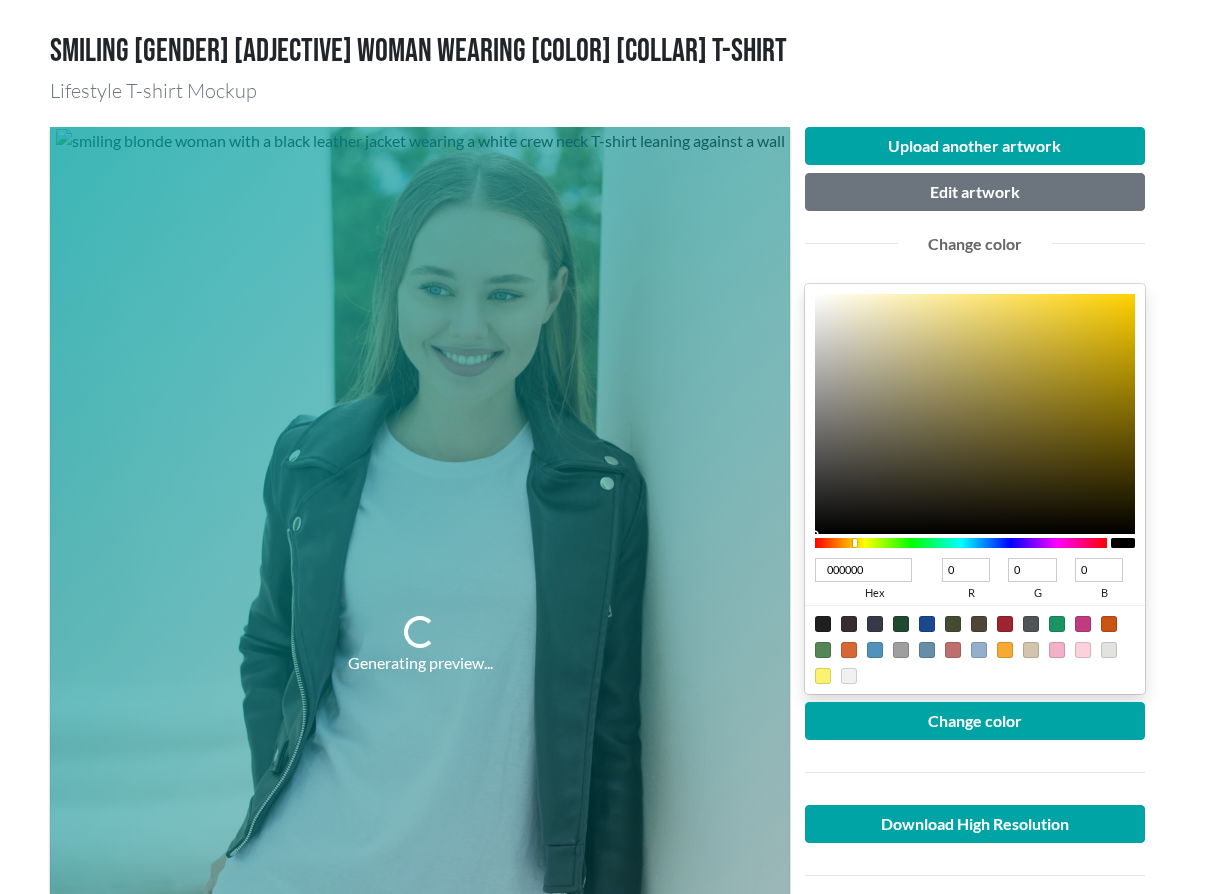 type on "090909" 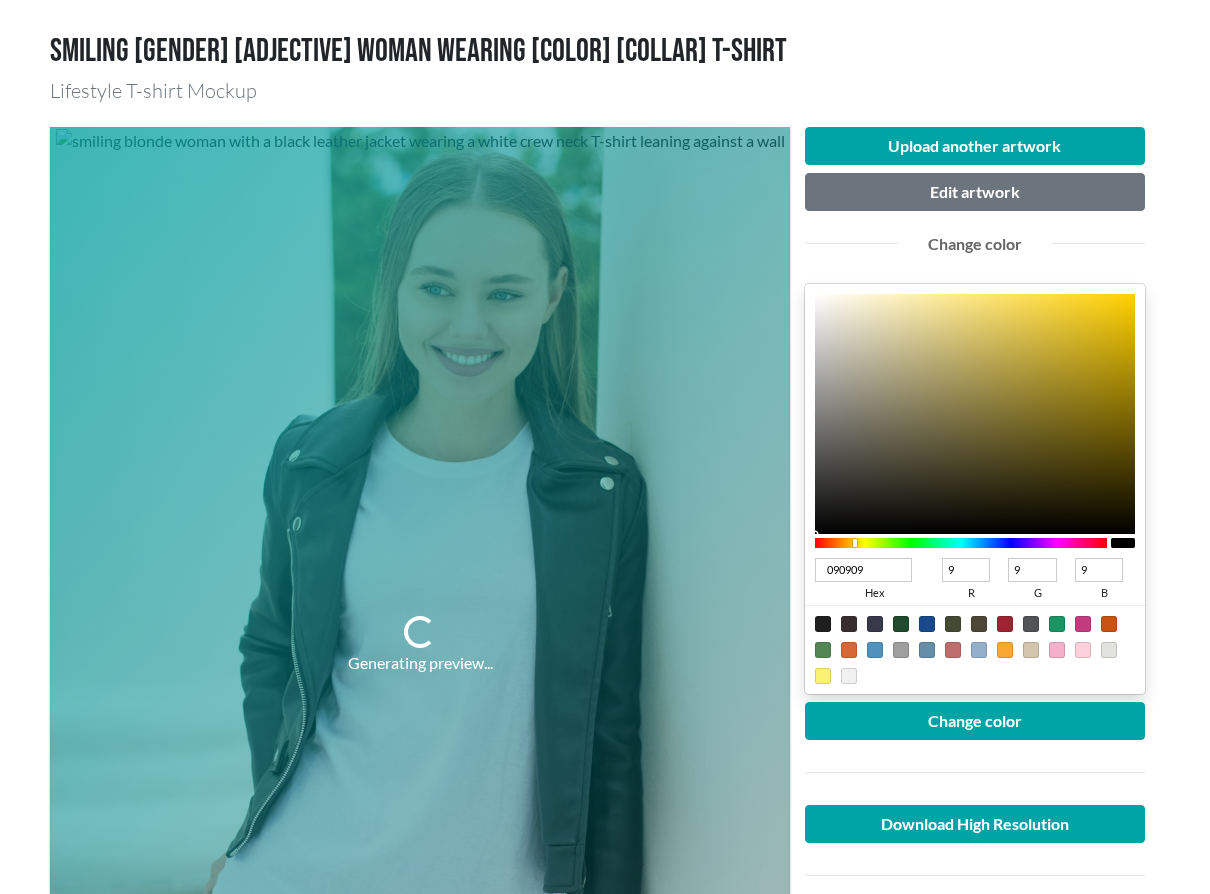 type on "6E6D6B" 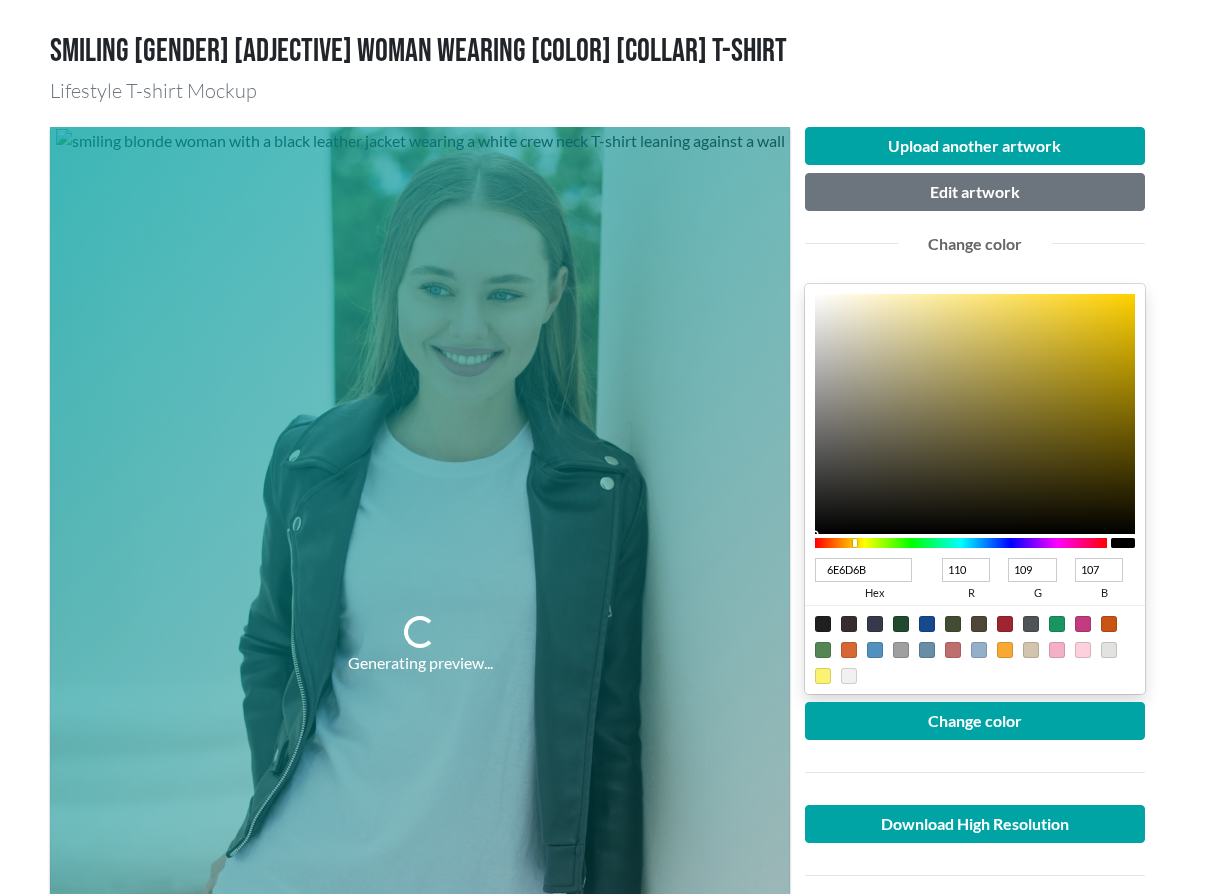 type on "C4C1BB" 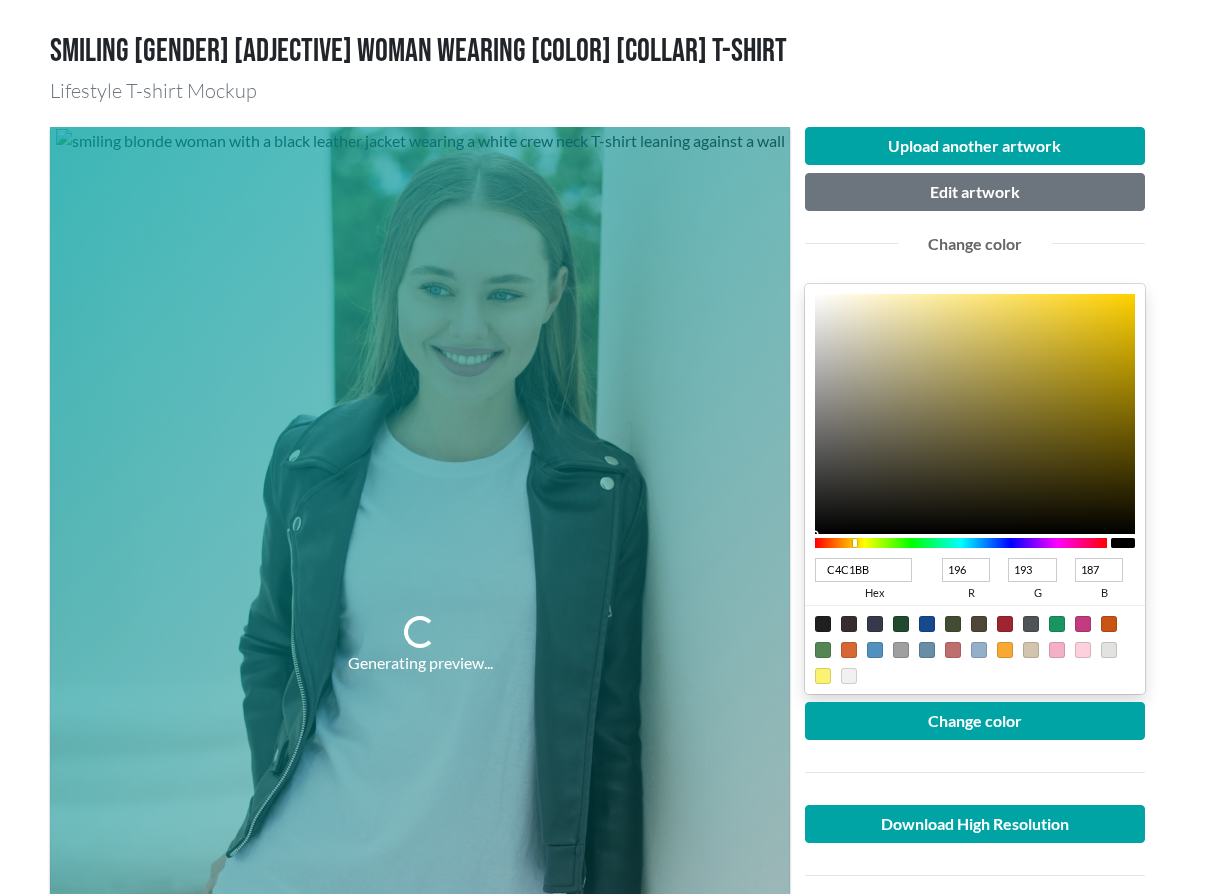 type on "DBDBDA" 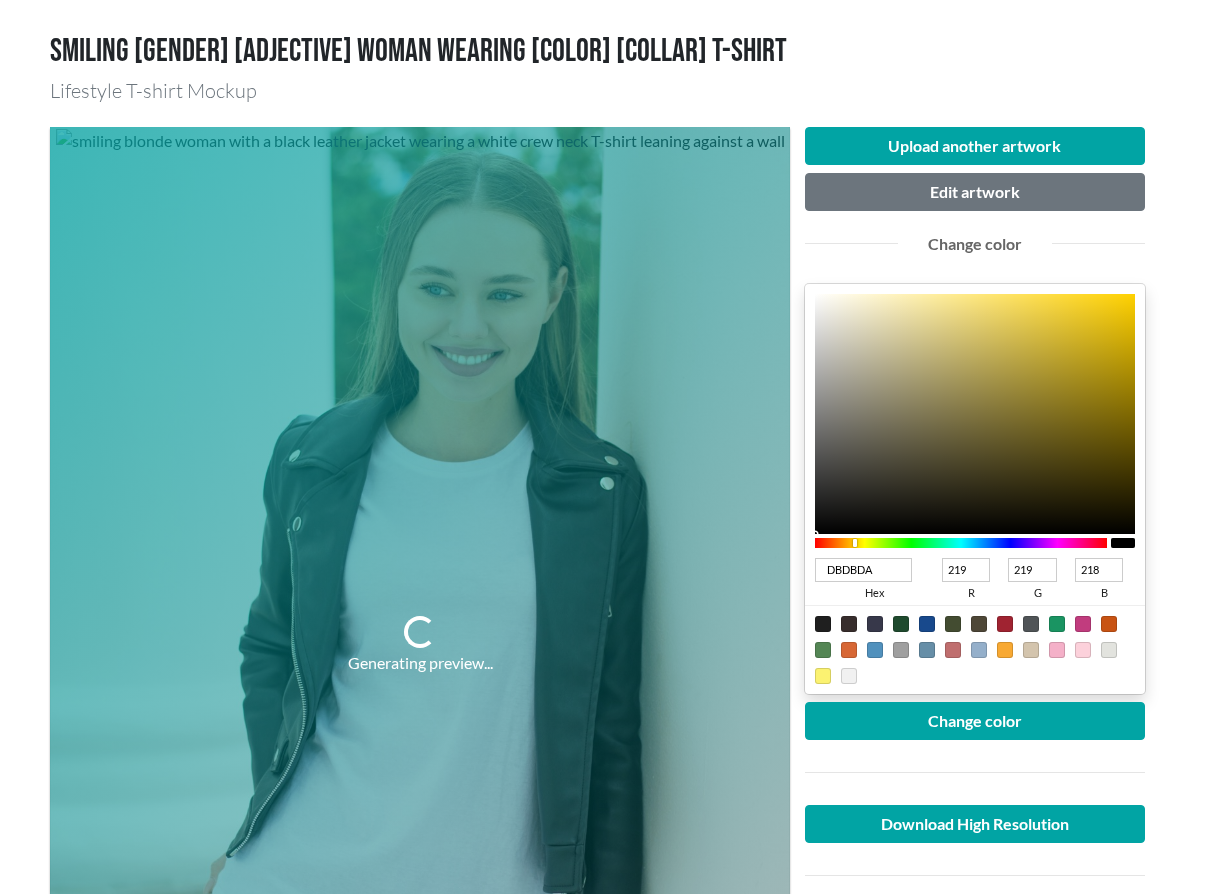 type on "E2E2E2" 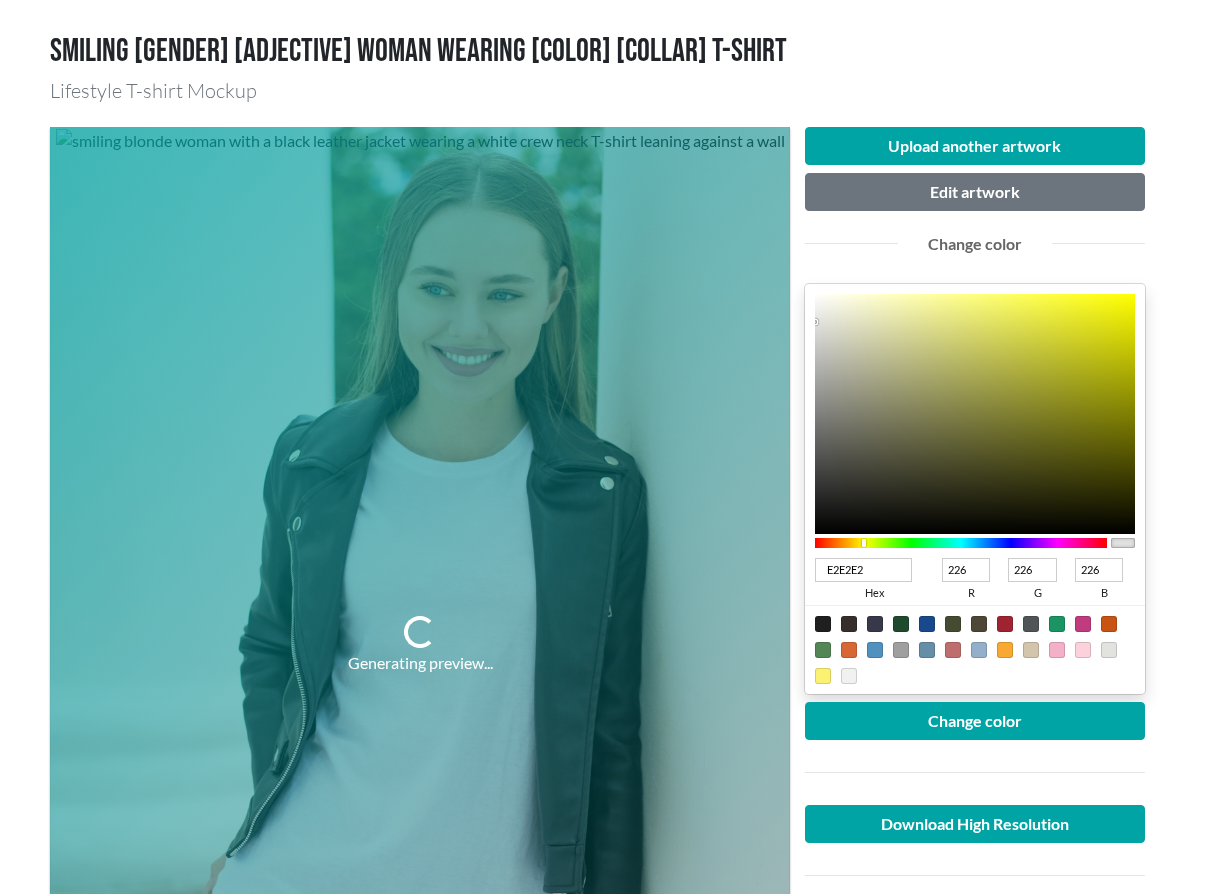 type on "E8E8E8" 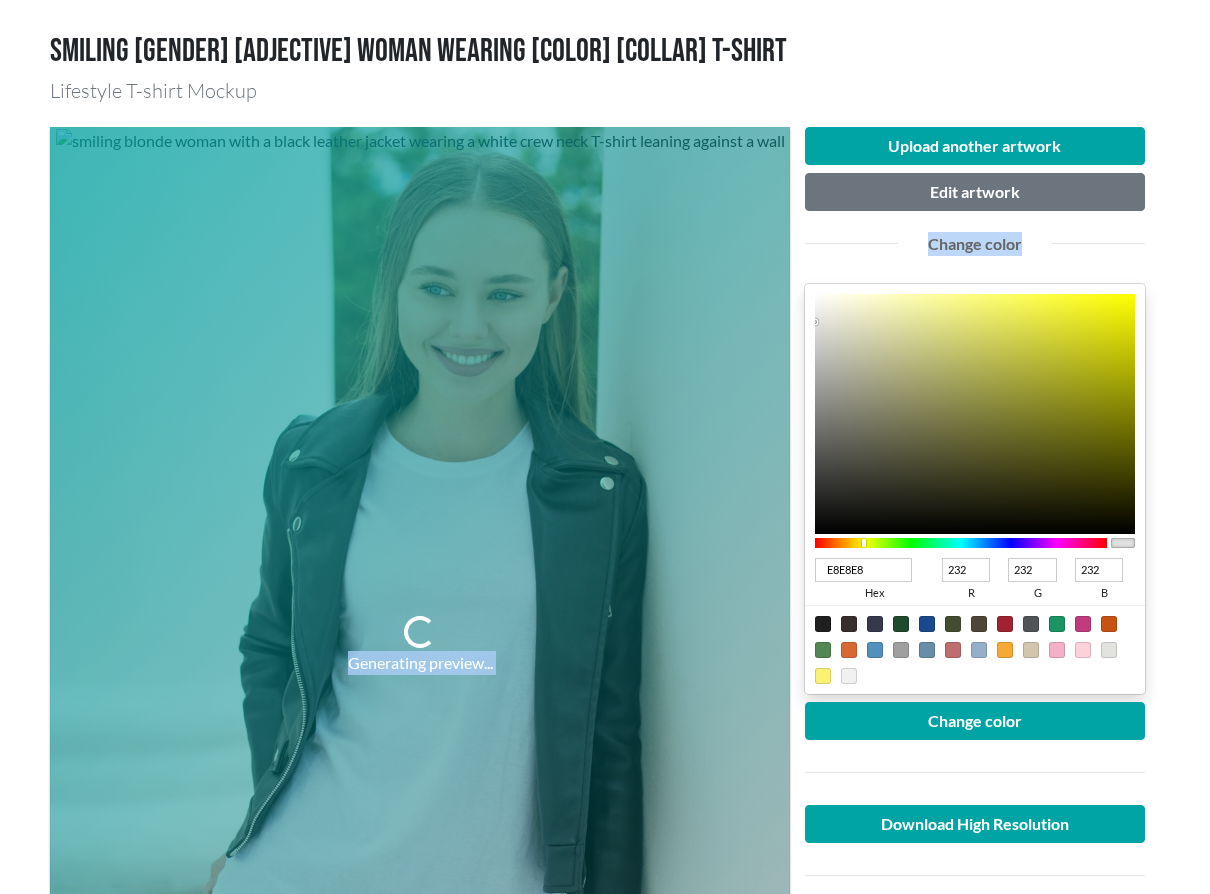 type on "F3F3F3" 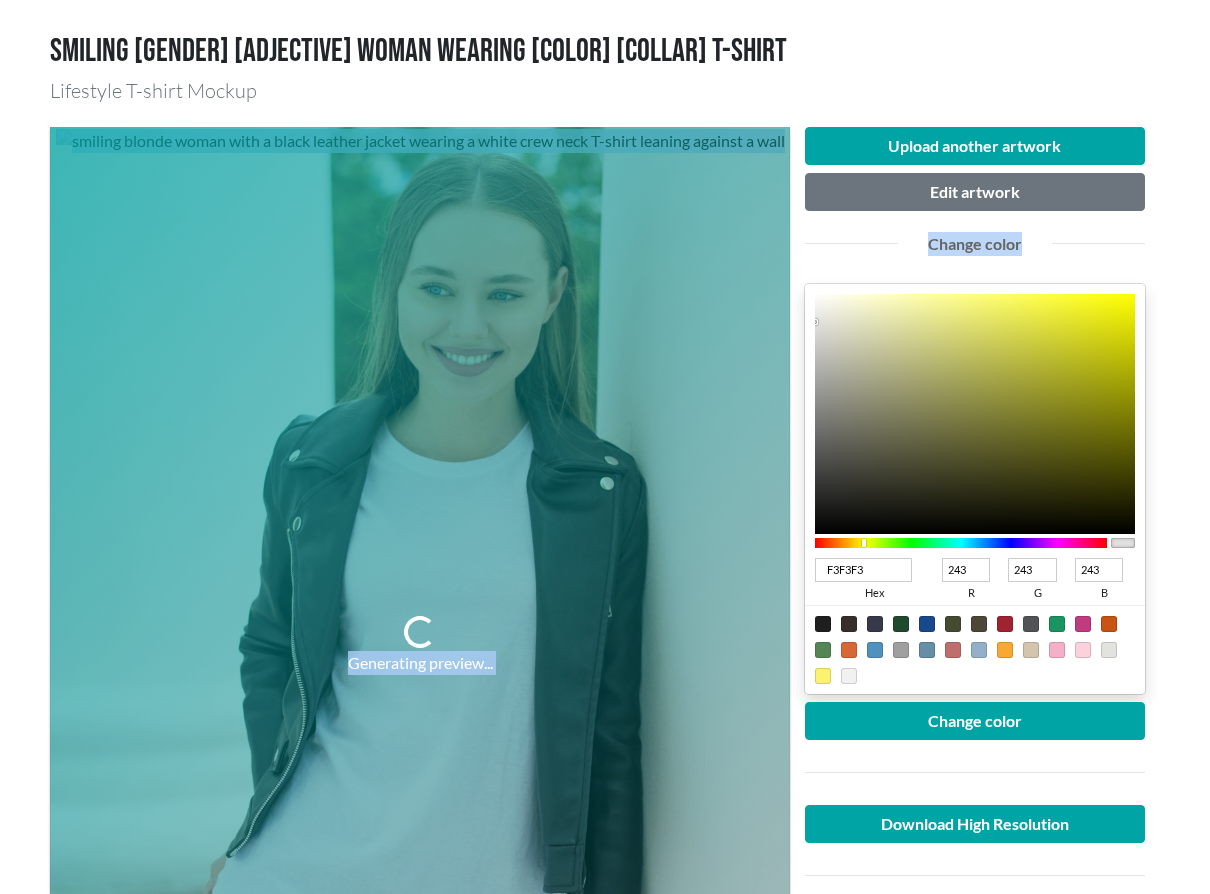 type on "F9F9F9" 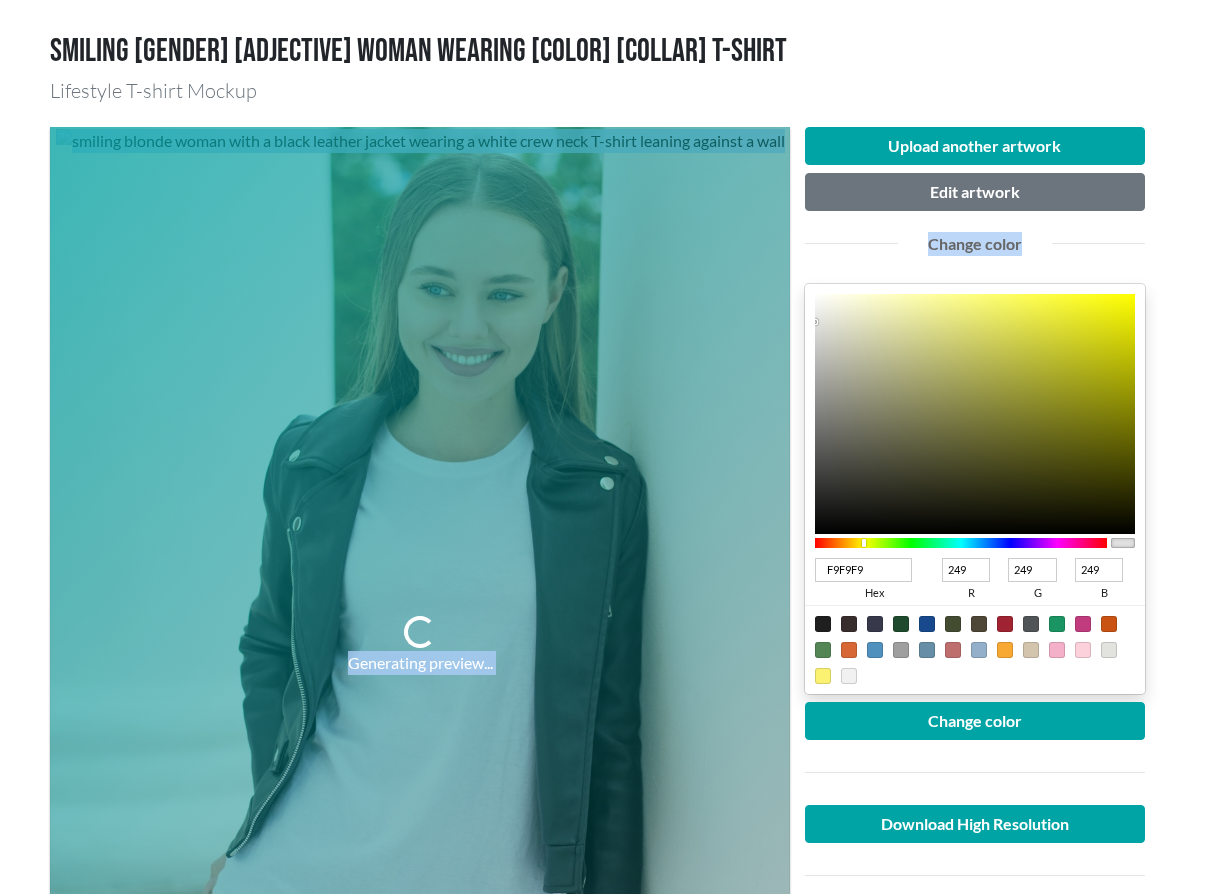 type on "FFFFFF" 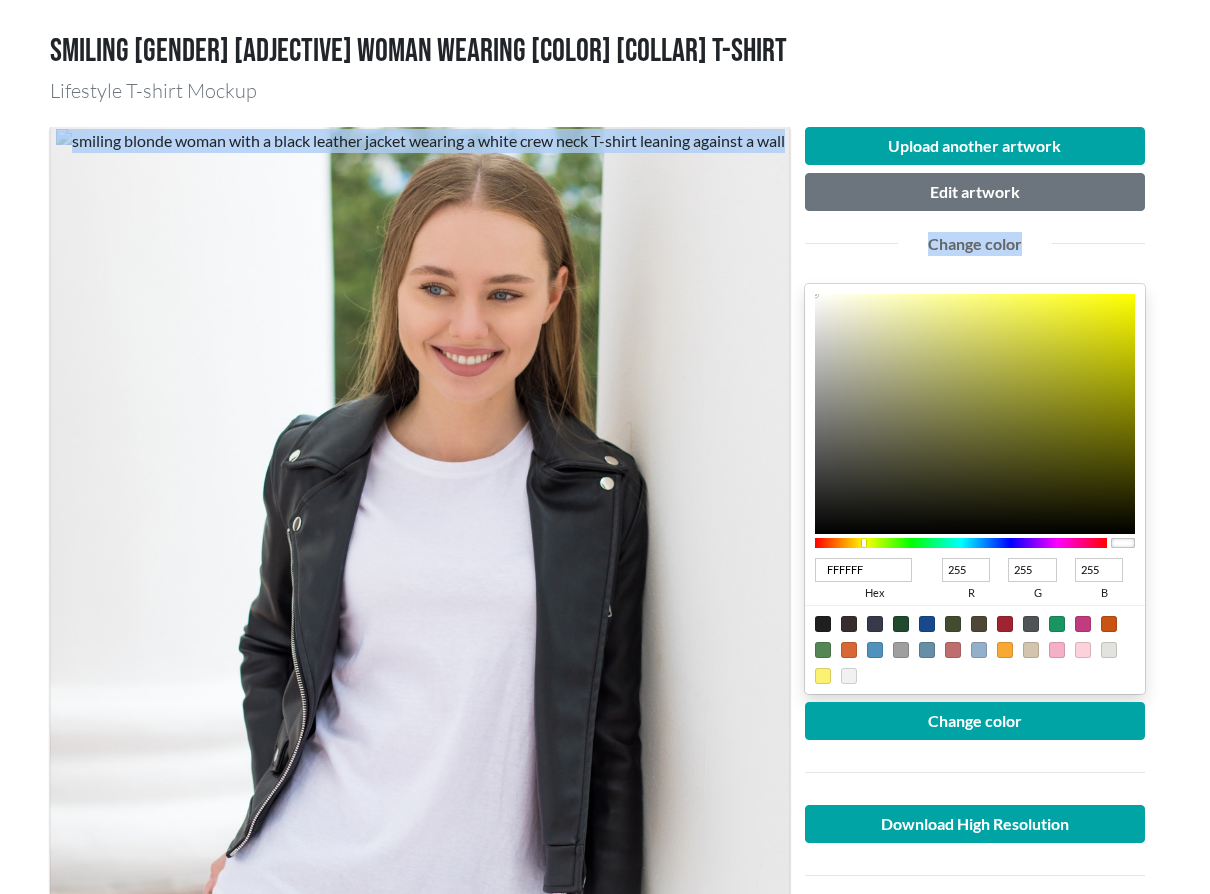 drag, startPoint x: 855, startPoint y: 313, endPoint x: 766, endPoint y: 287, distance: 92.72001 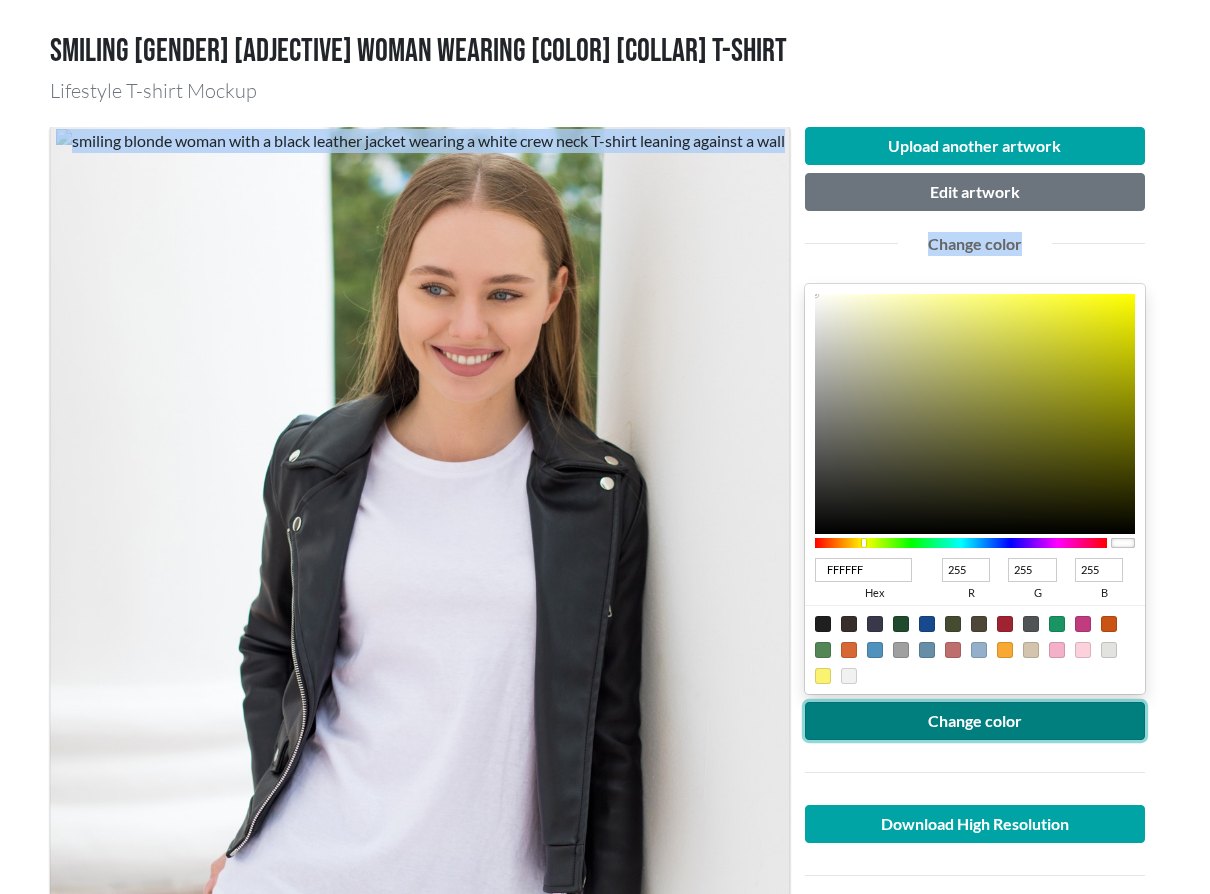 click on "Change color" at bounding box center (975, 721) 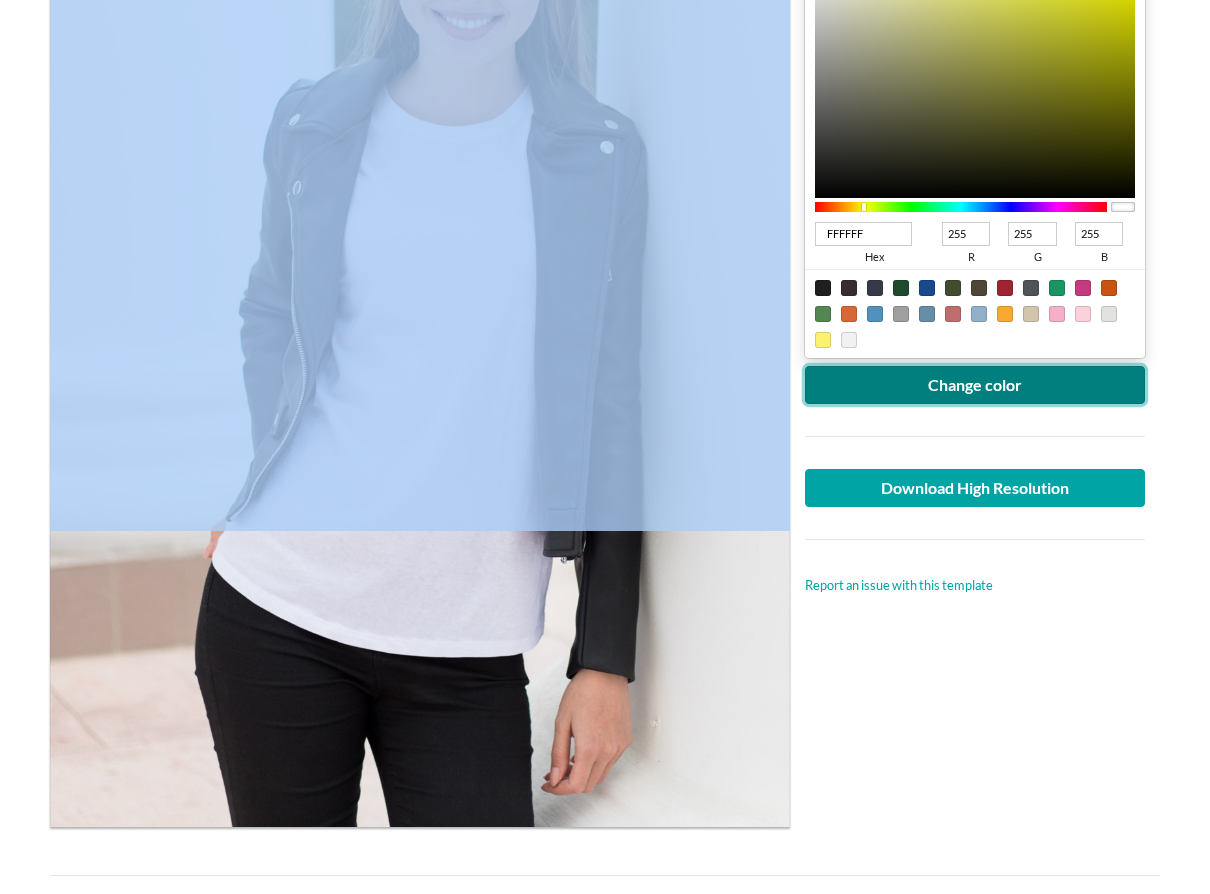 scroll, scrollTop: 469, scrollLeft: 0, axis: vertical 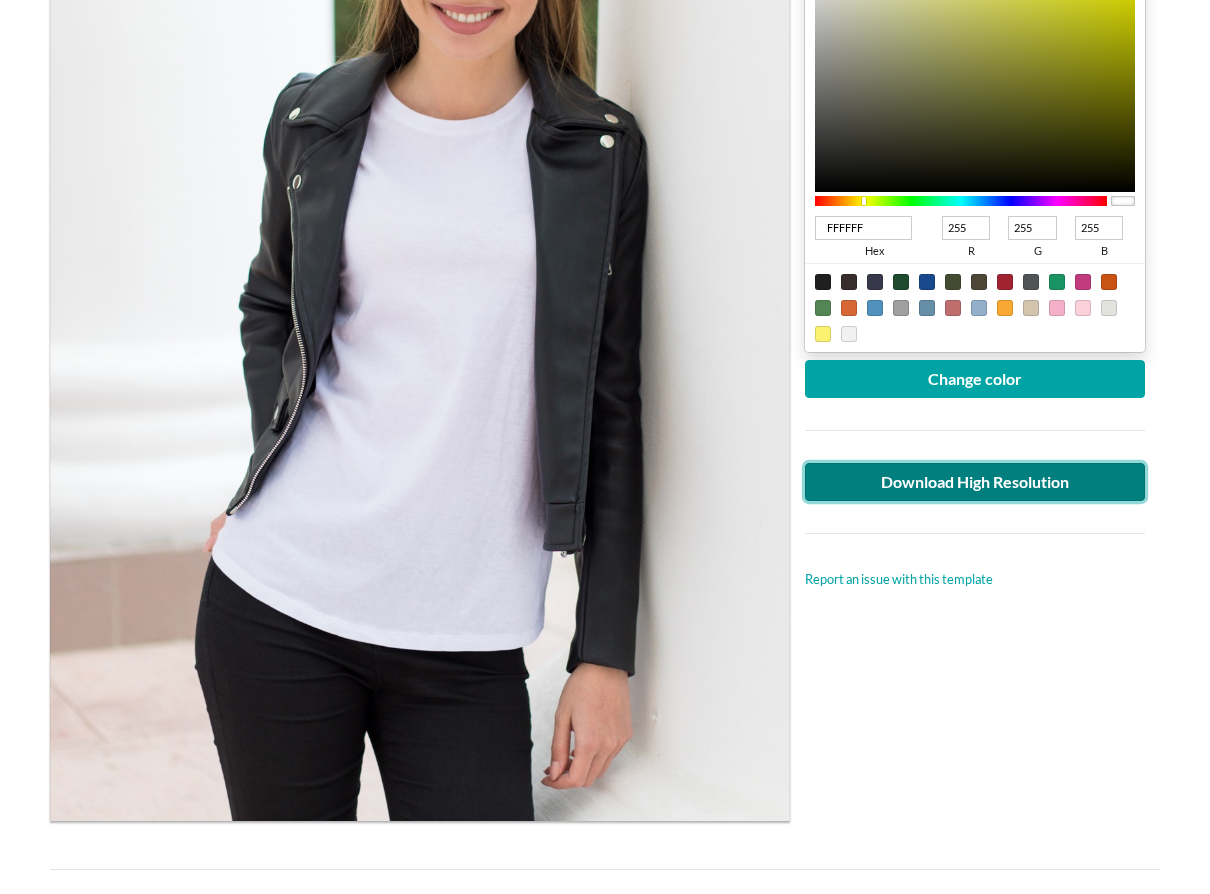 click on "Download High Resolution" at bounding box center [975, 482] 